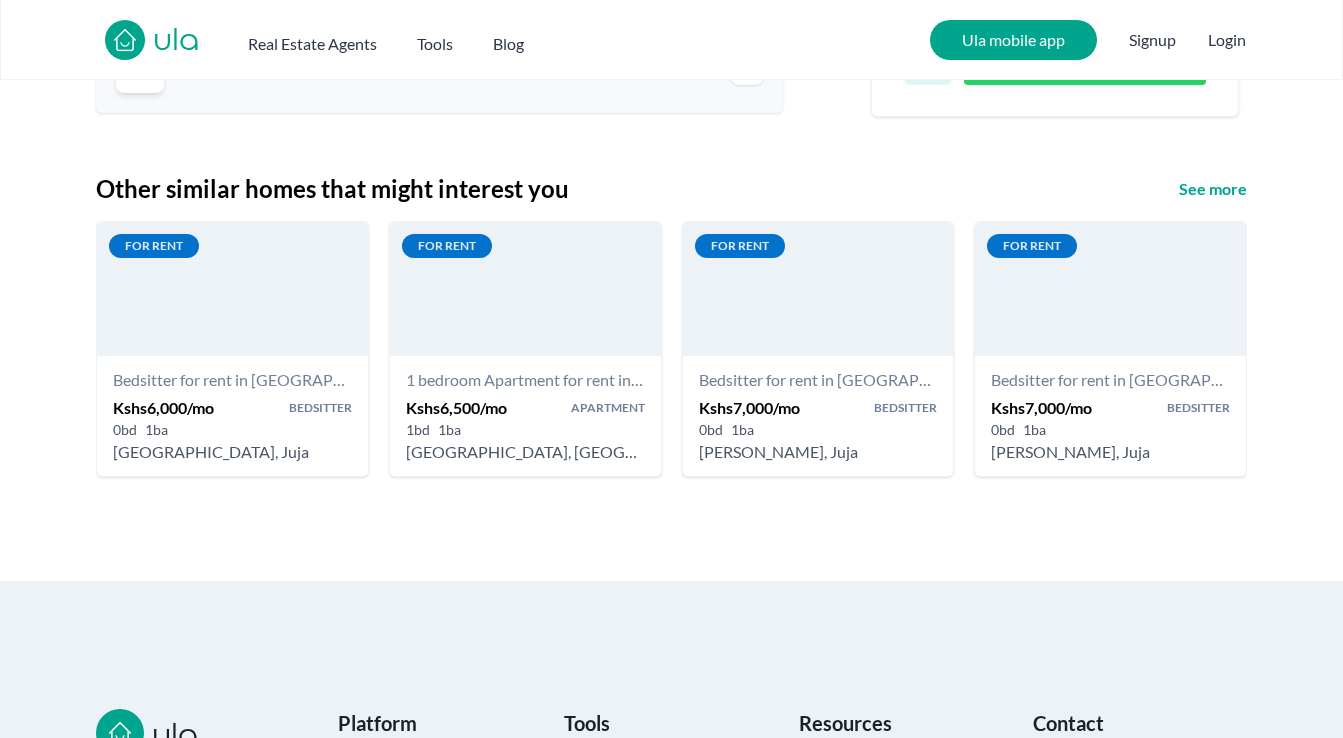scroll, scrollTop: 2347, scrollLeft: 0, axis: vertical 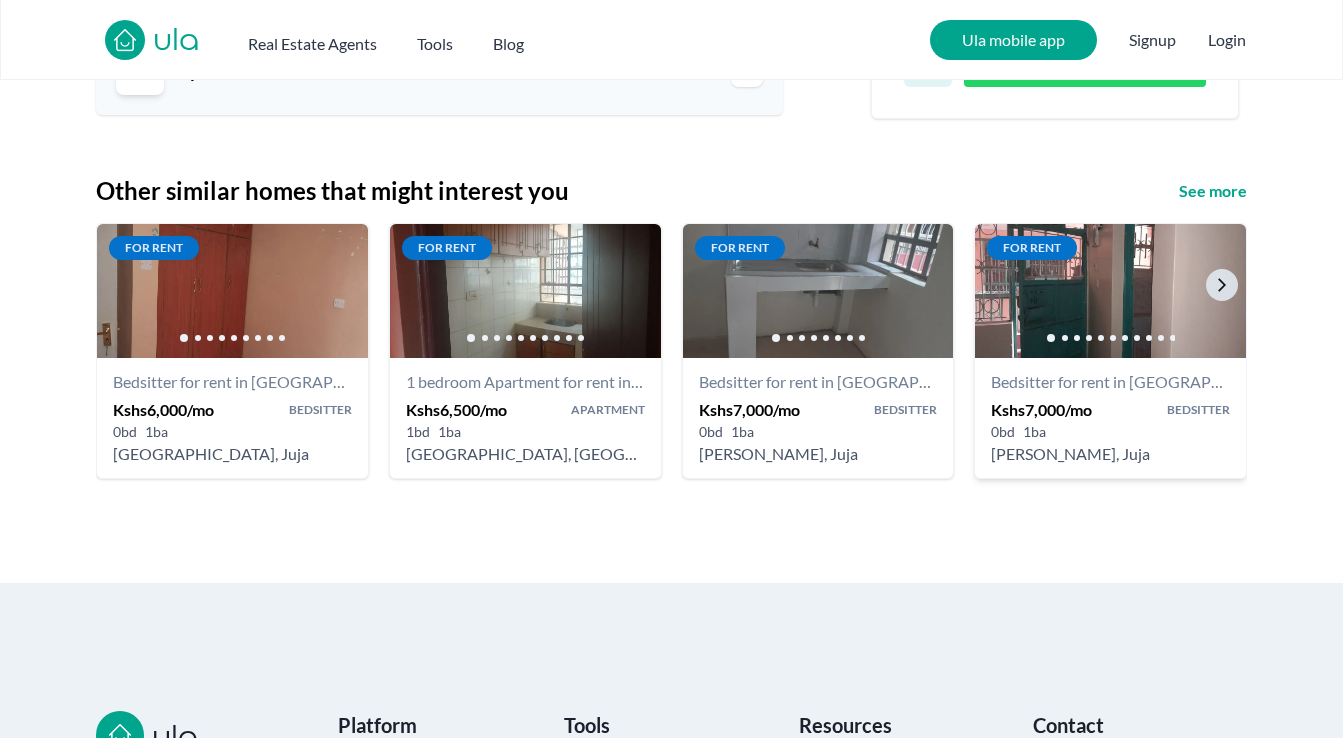 click at bounding box center [1110, 290] 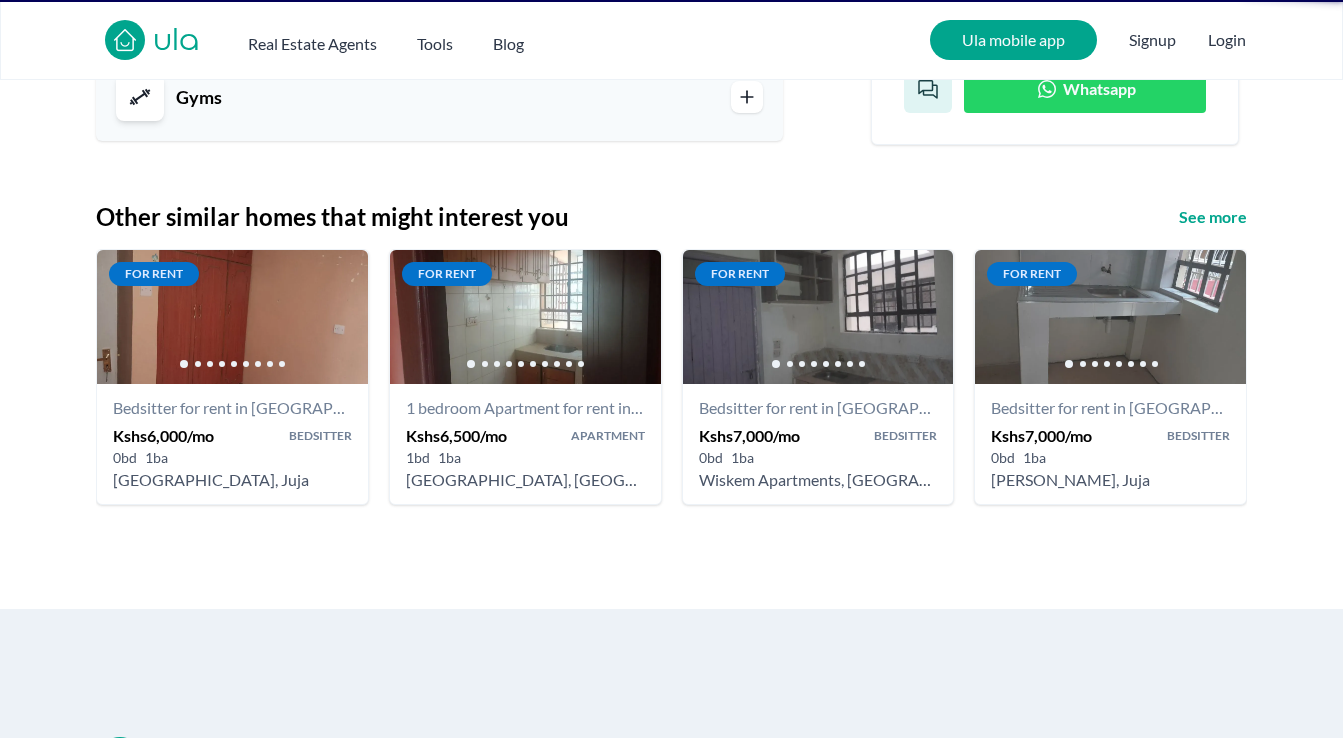 scroll, scrollTop: 0, scrollLeft: 0, axis: both 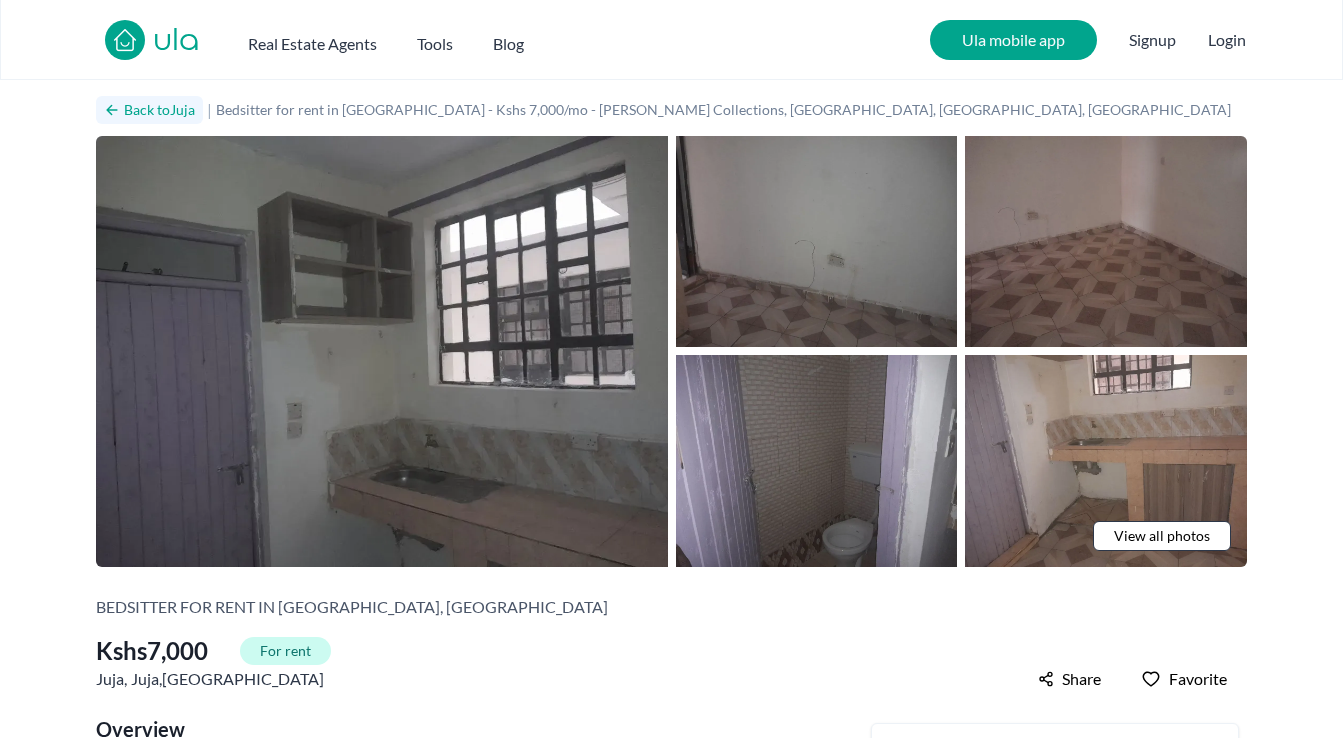 click 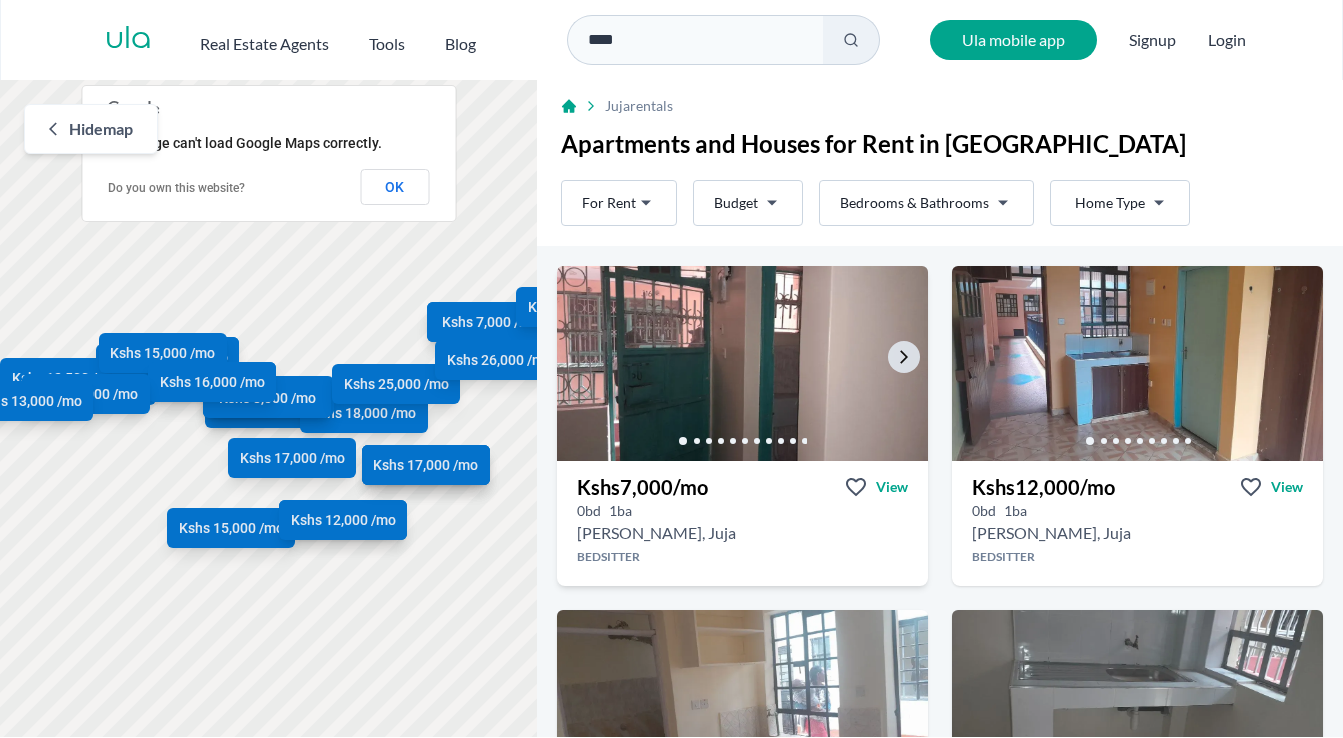 click at bounding box center [742, 363] 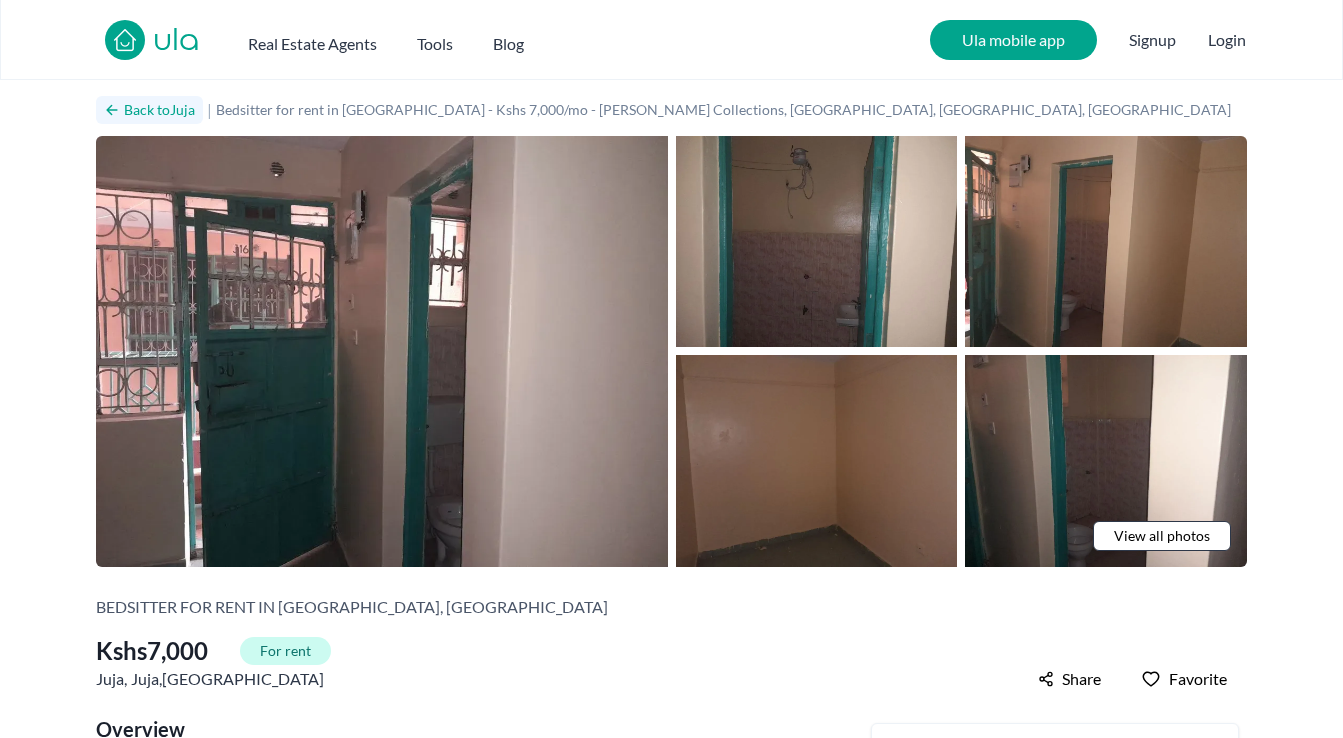 click on "Back to  Juja" at bounding box center [159, 110] 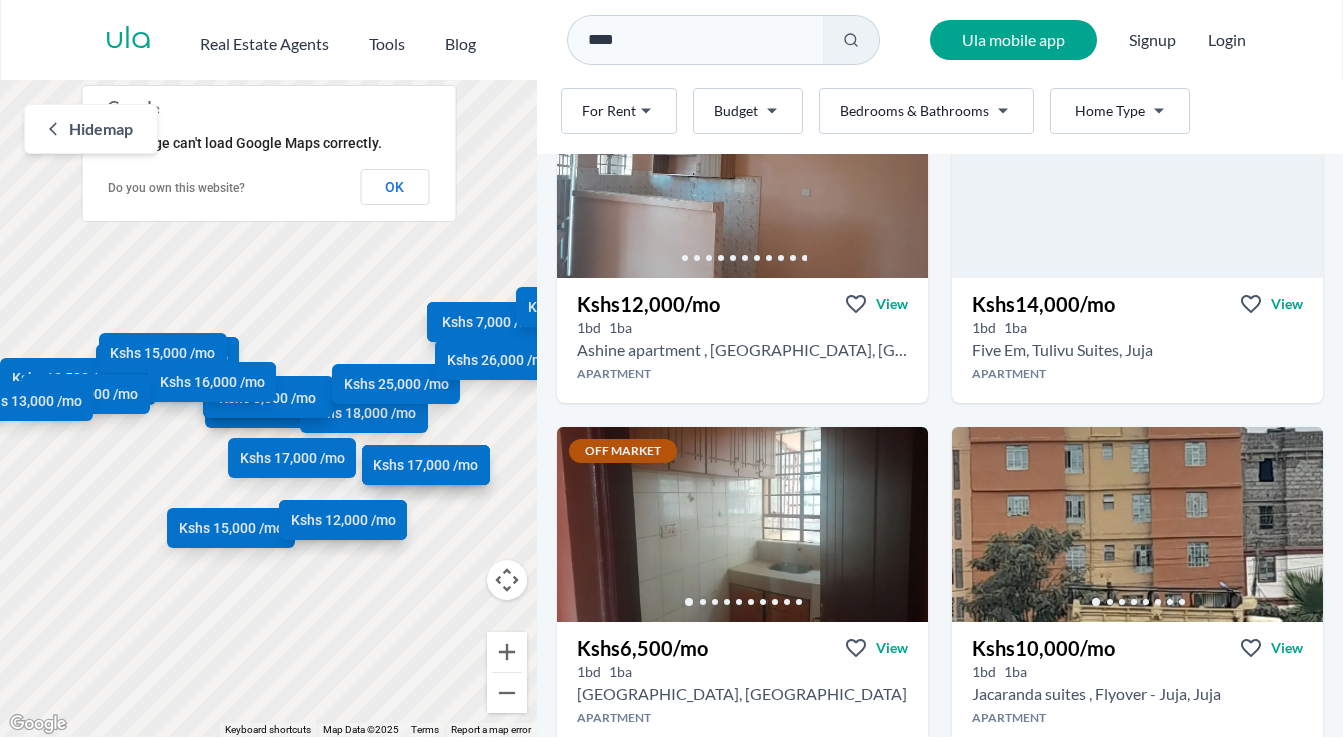 scroll, scrollTop: 1308, scrollLeft: 0, axis: vertical 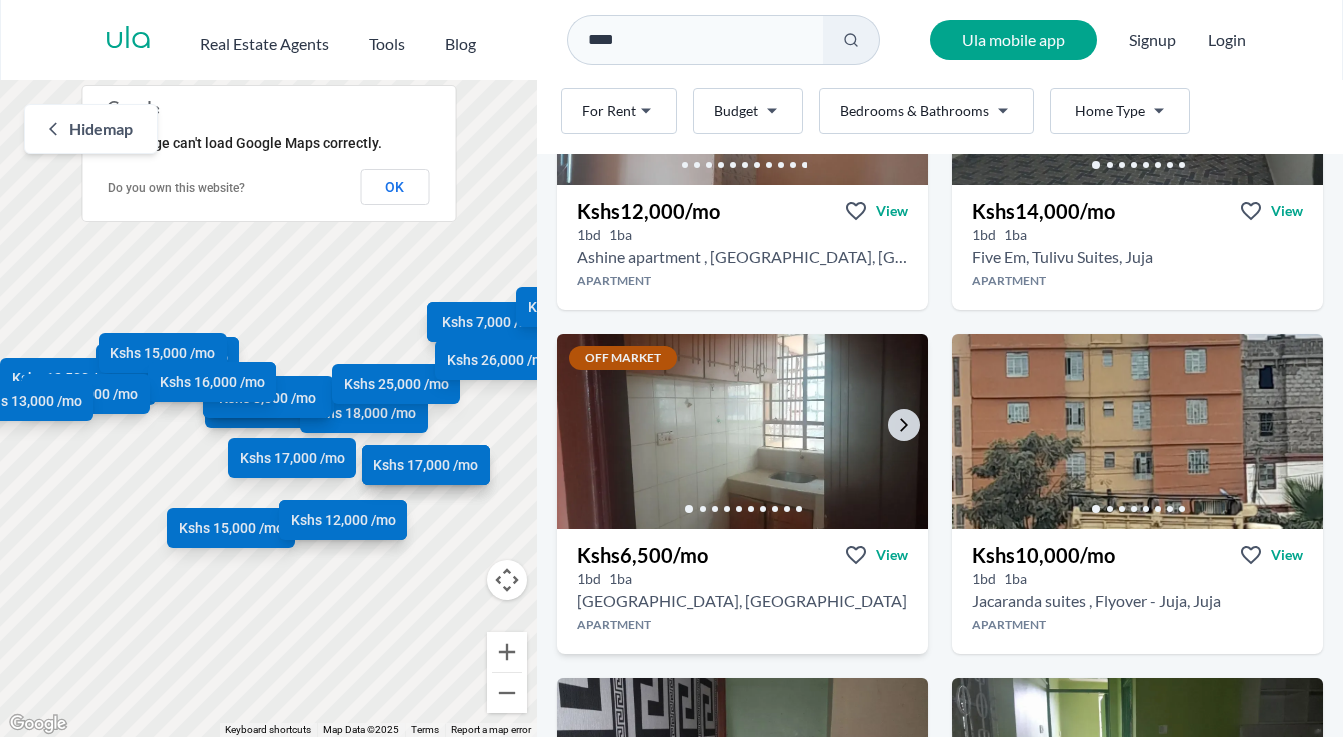 click at bounding box center [742, 431] 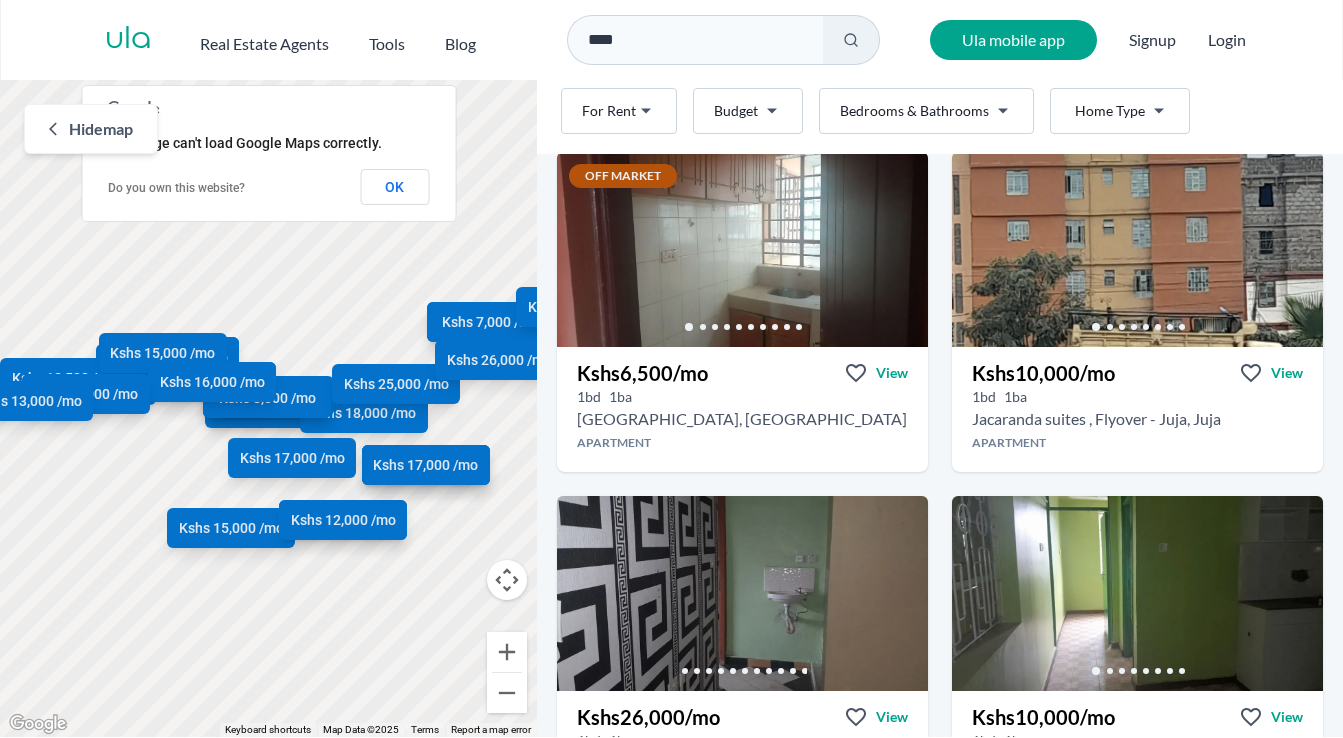 scroll, scrollTop: 1436, scrollLeft: 0, axis: vertical 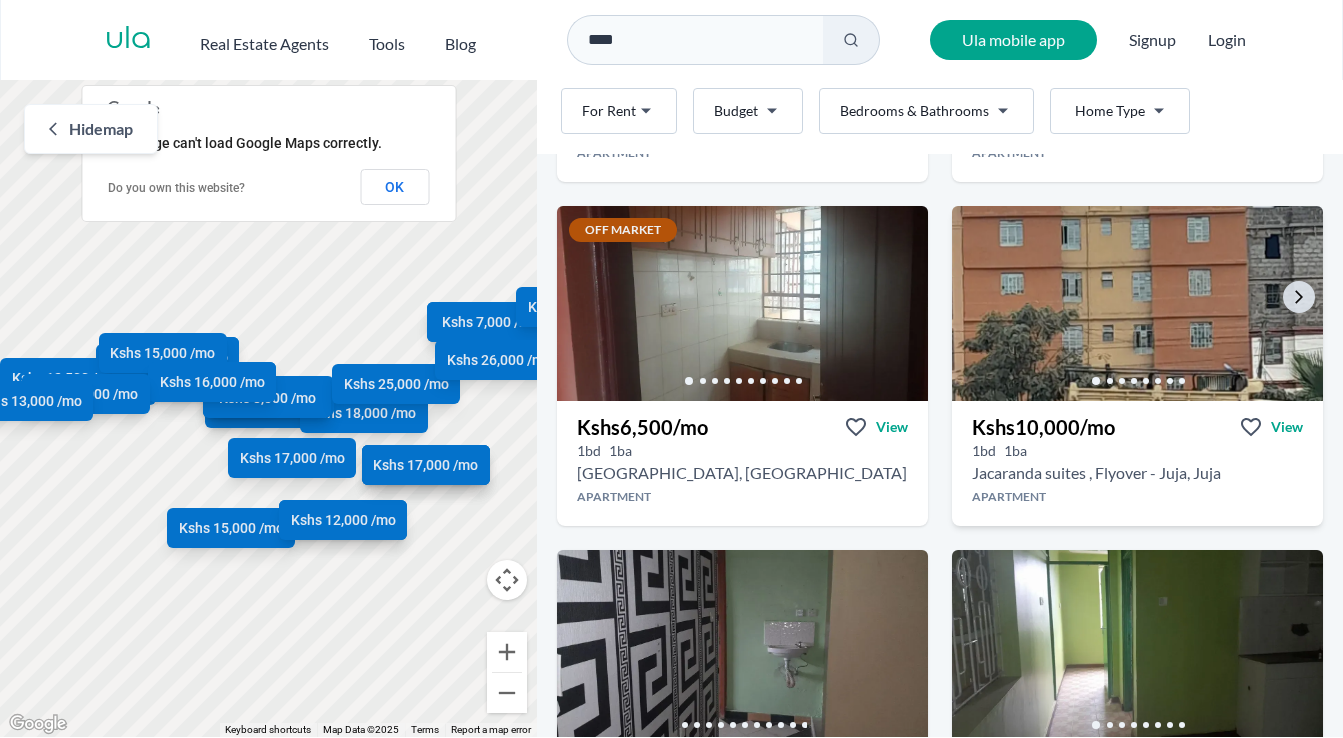 click at bounding box center [1137, 303] 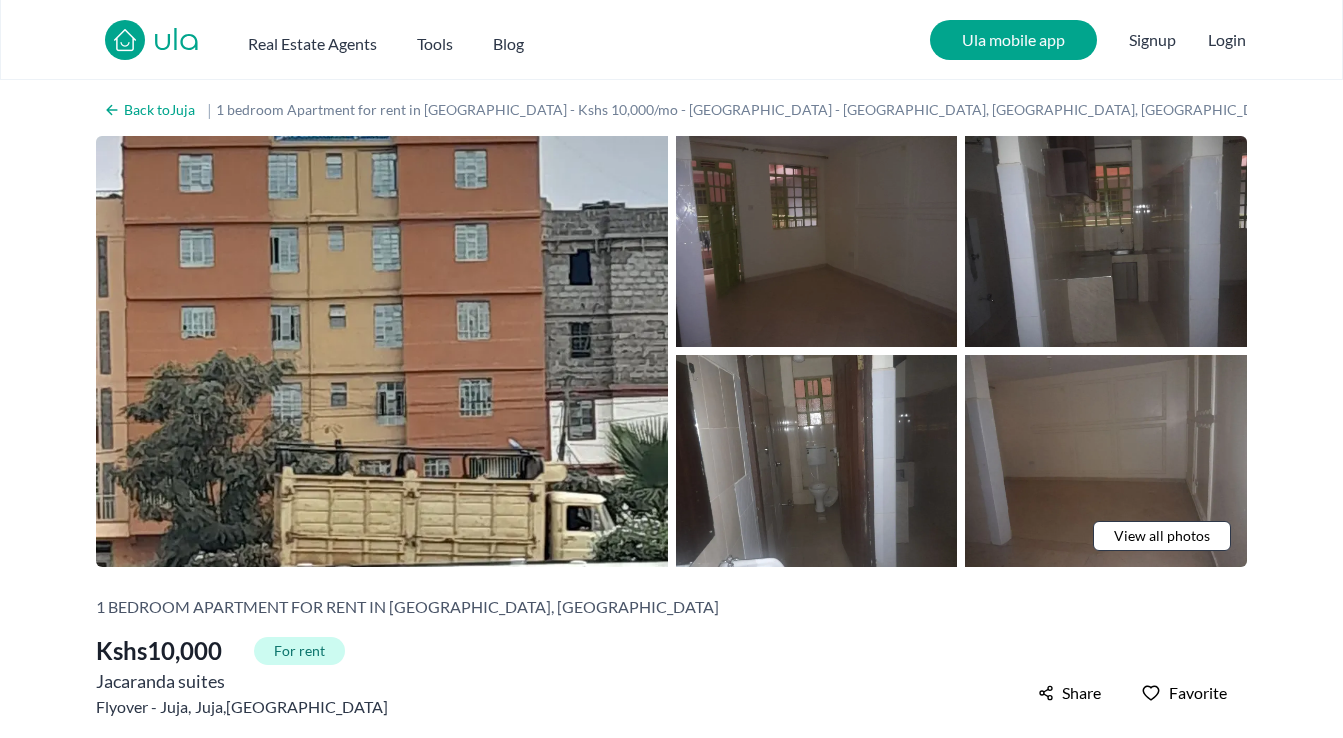 click at bounding box center (817, 241) 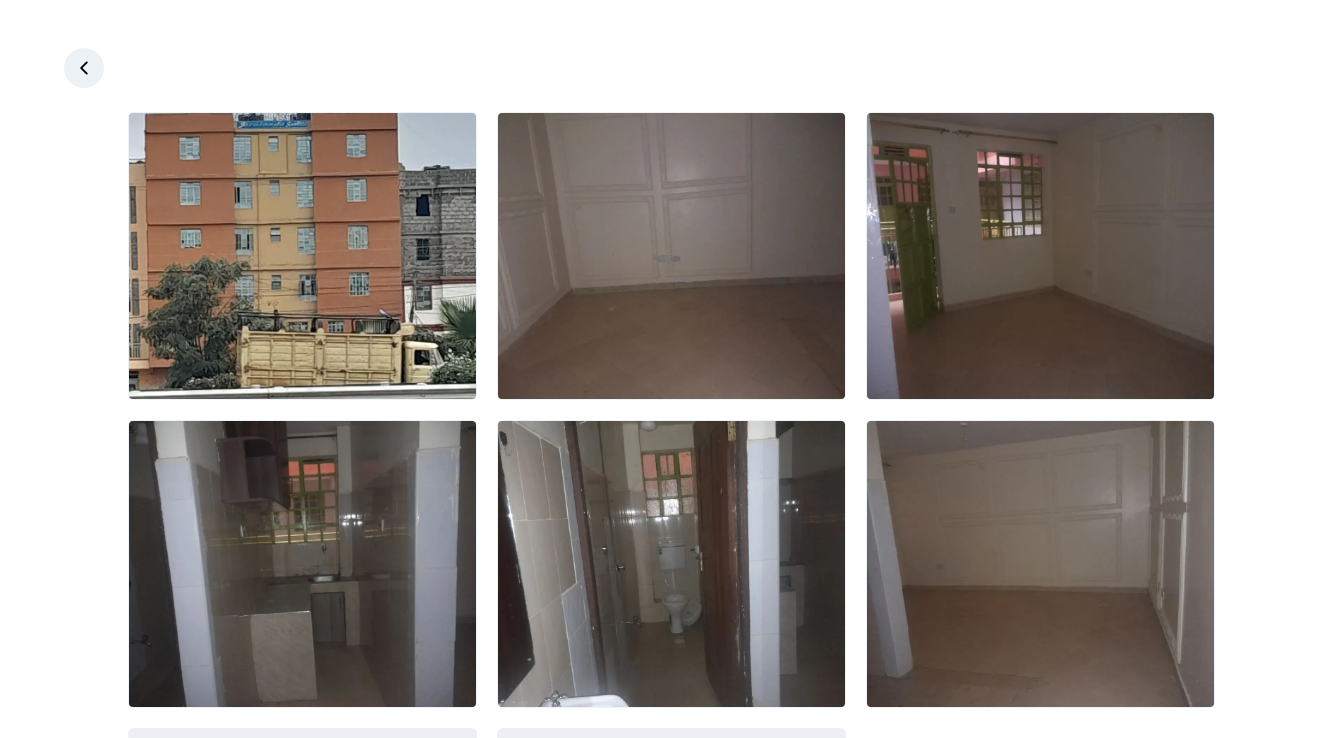 scroll, scrollTop: 326, scrollLeft: 0, axis: vertical 